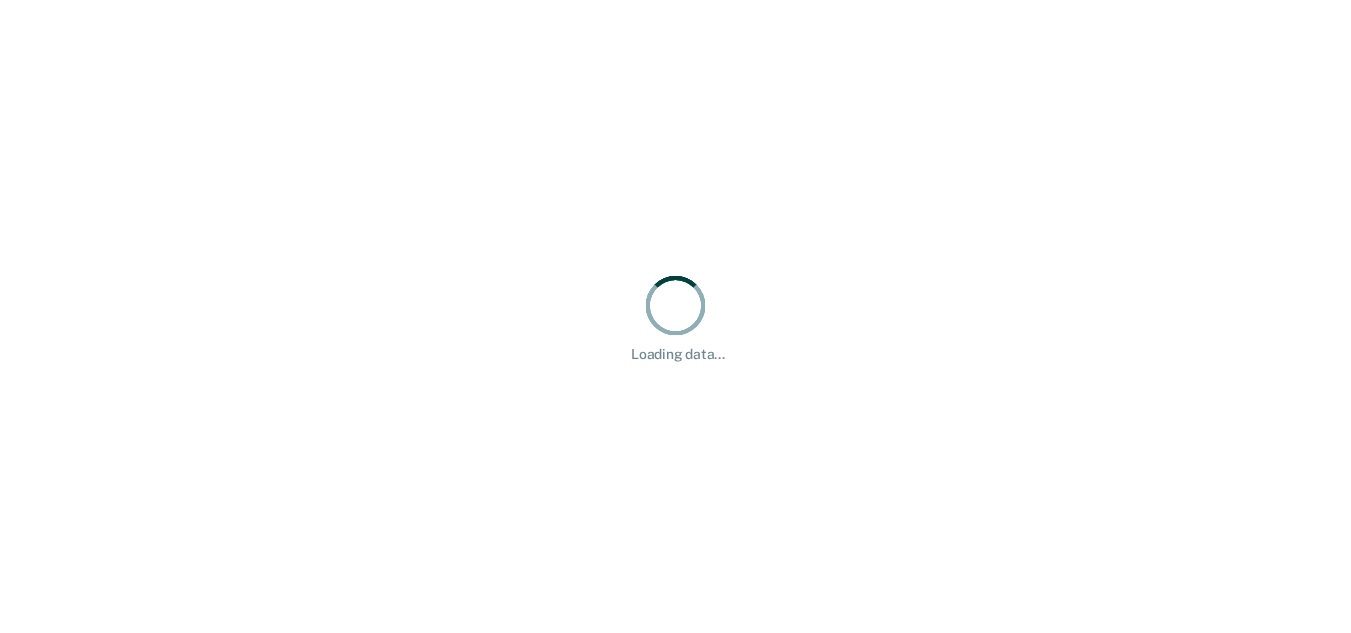 scroll, scrollTop: 0, scrollLeft: 0, axis: both 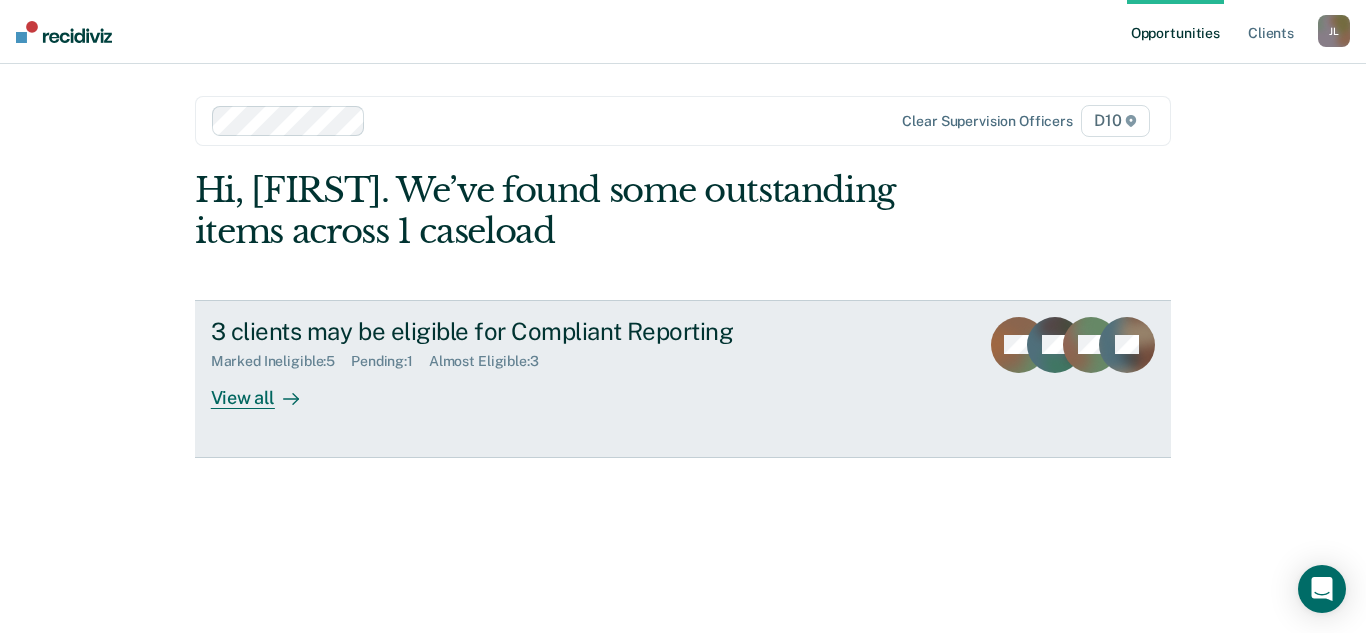 click on "View all" at bounding box center (267, 389) 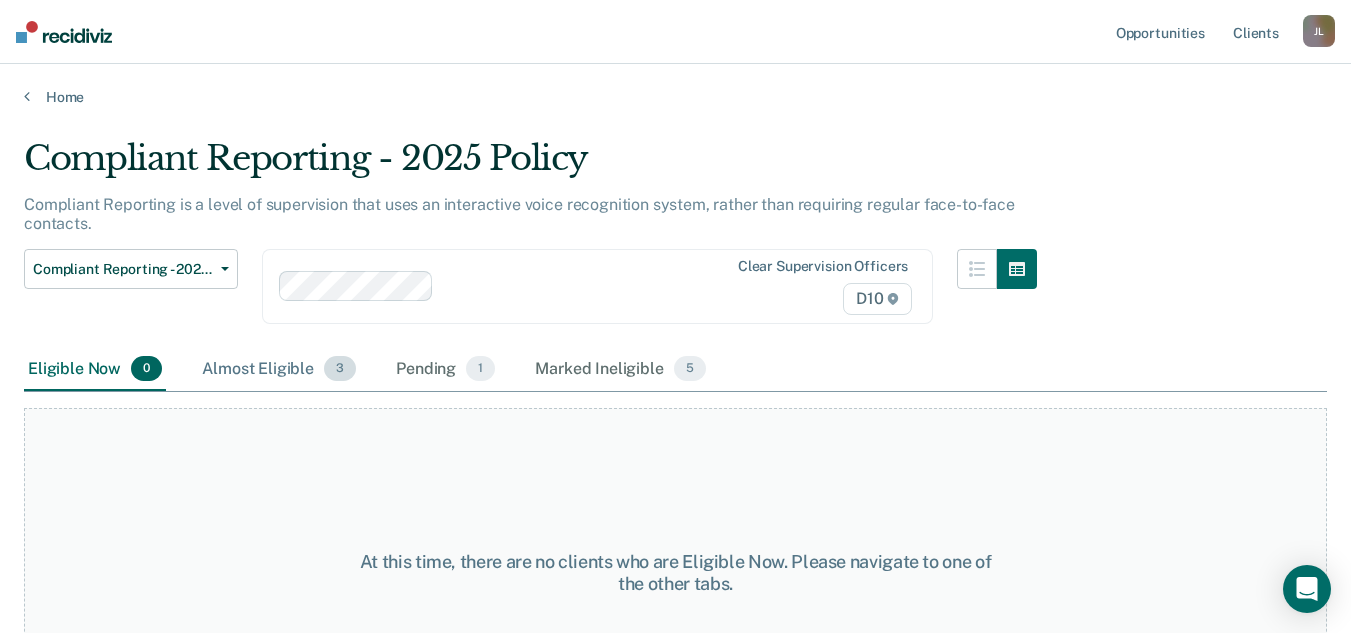 click on "Almost Eligible 3" at bounding box center [279, 370] 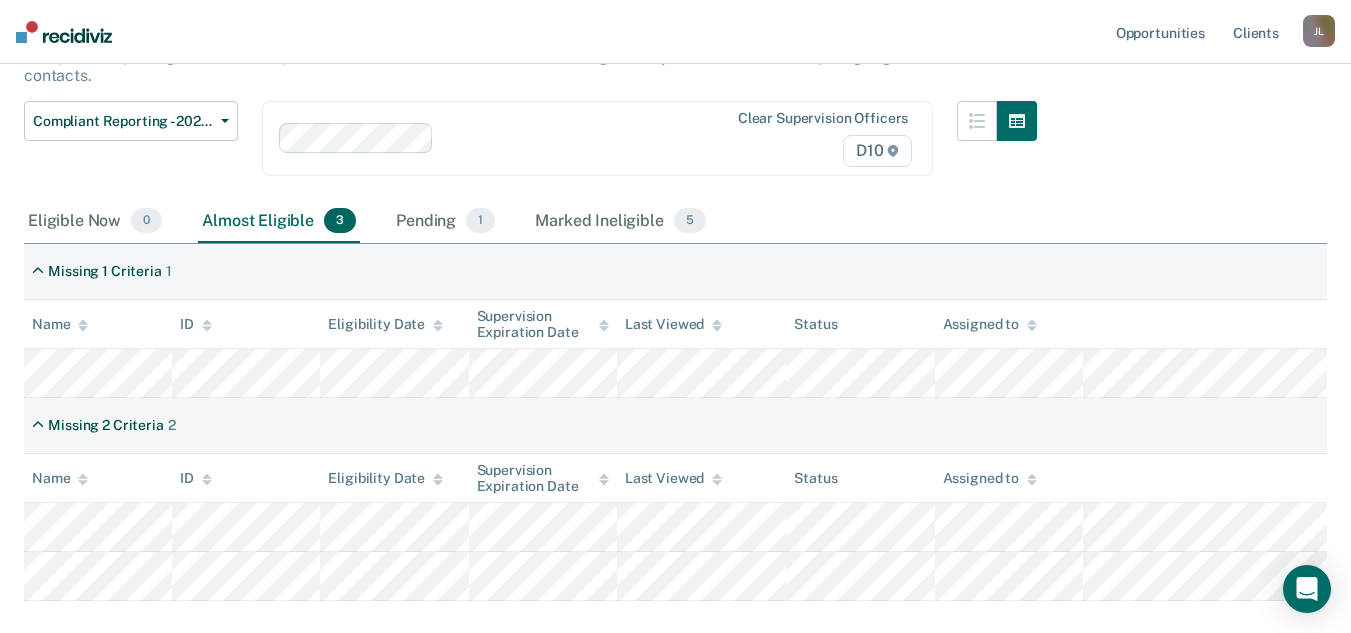 scroll, scrollTop: 200, scrollLeft: 0, axis: vertical 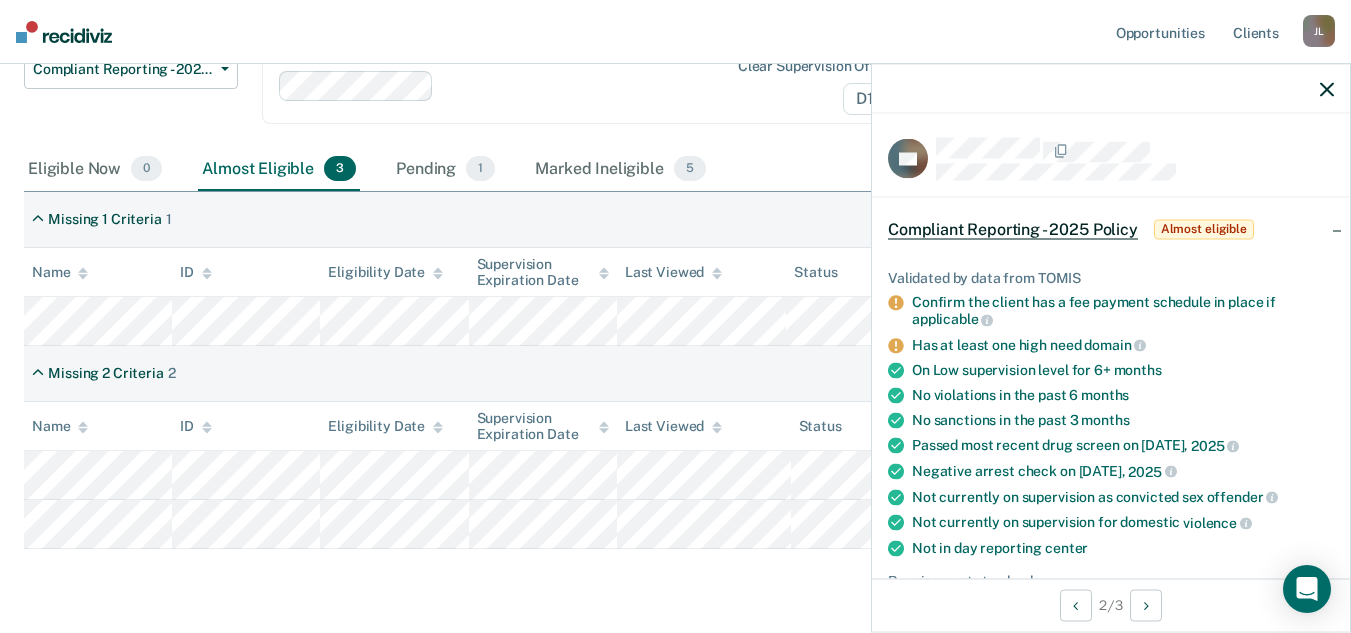 click on "Compliant Reporting - 2025 Policy Compliant Reporting is a level of supervision that uses an interactive voice recognition system, rather than requiring regular face-to-face contacts. Compliant Reporting - 2025 Policy Supervision Level Downgrade Suspension of Direct Supervision Compliant Reporting - 2025 Policy Clear supervision officers D10 Eligible Now 0 Almost Eligible 3 Pending 1 Marked Ineligible 5
To pick up a draggable item, press the space bar.
While dragging, use the arrow keys to move the item.
Press space again to drop the item in its new position, or press escape to cancel. Missing 1 Criteria 1 Name ID Eligibility Date Supervision Expiration Date Last Viewed Status Assigned to Missing 2 Criteria 2 Name ID Eligibility Date Supervision Expiration Date Last Viewed Status Assigned to" at bounding box center [675, 272] 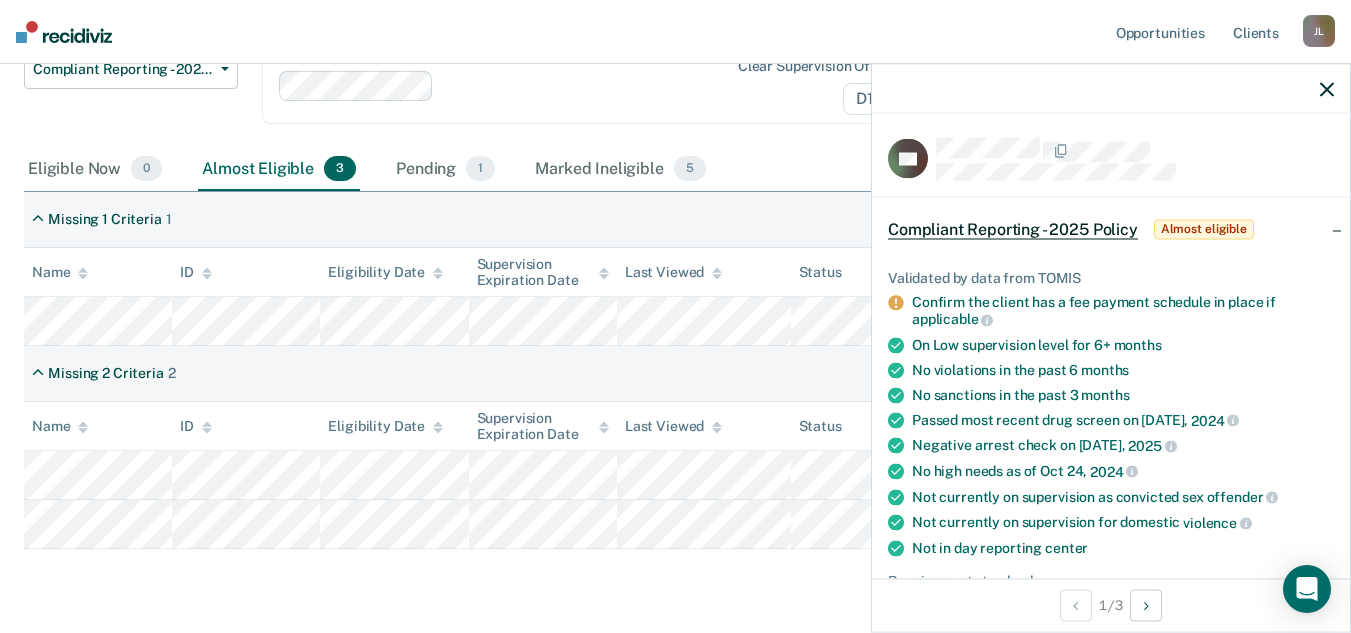 click at bounding box center (1111, 89) 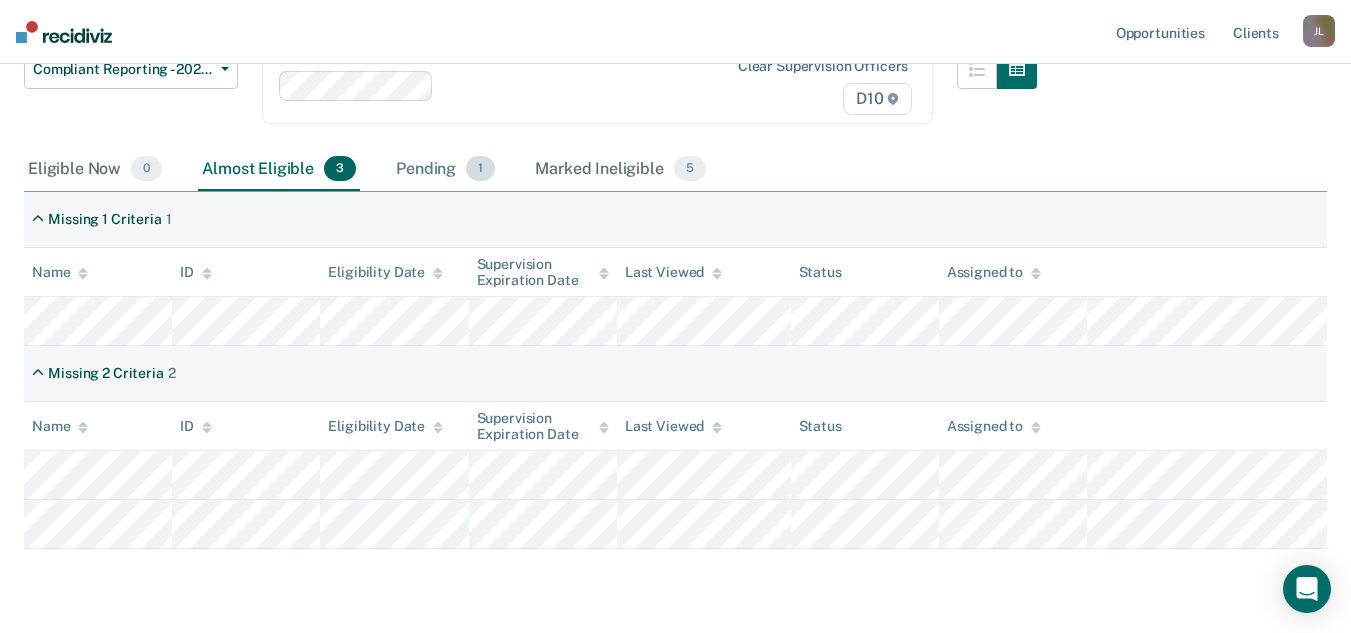 click on "Pending 1" at bounding box center [445, 170] 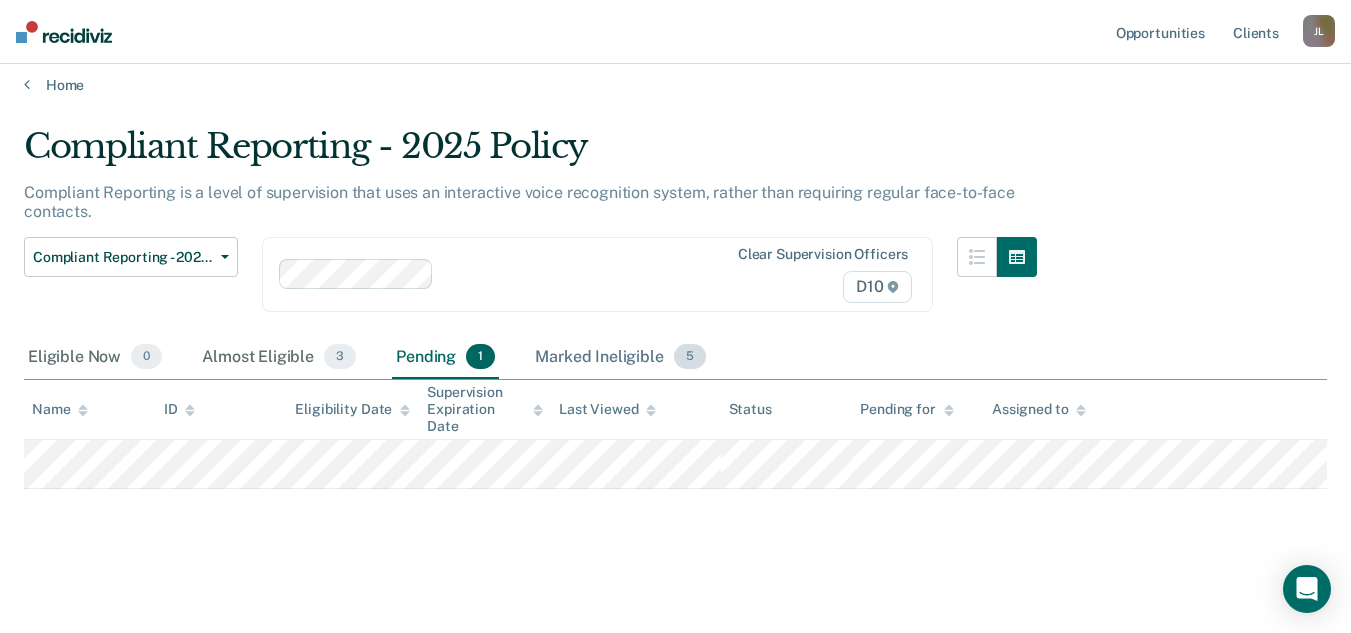 click on "Marked Ineligible 5" at bounding box center (620, 358) 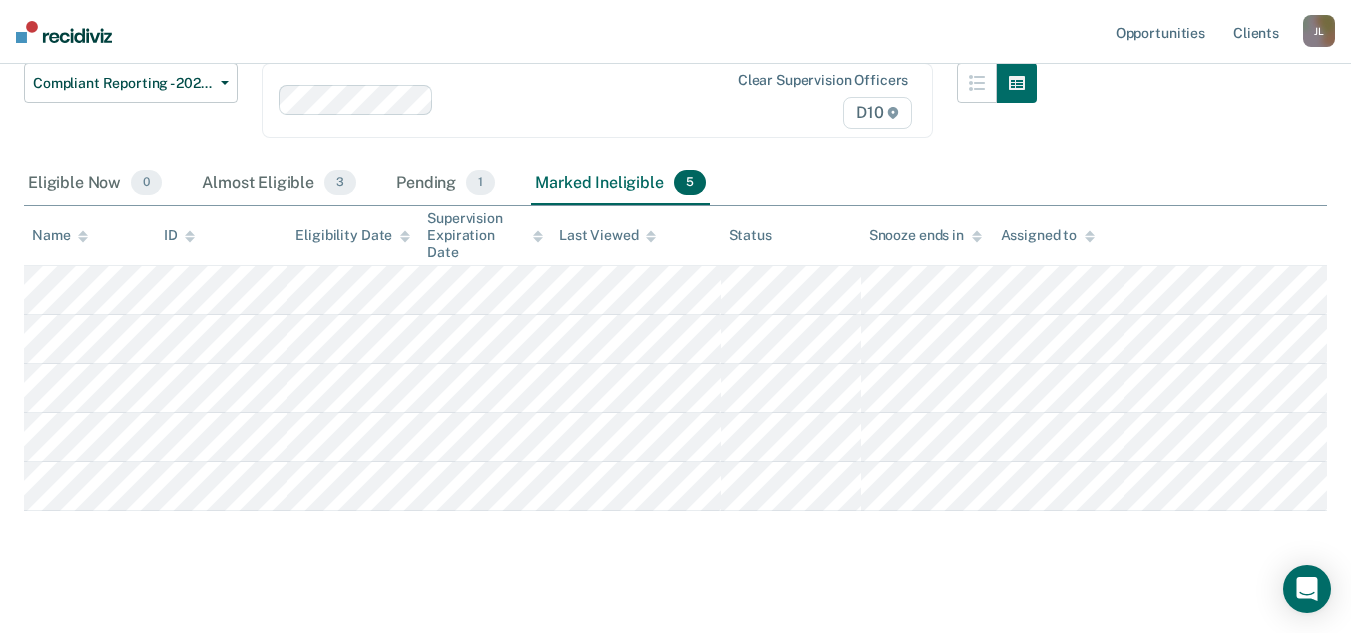 scroll, scrollTop: 208, scrollLeft: 0, axis: vertical 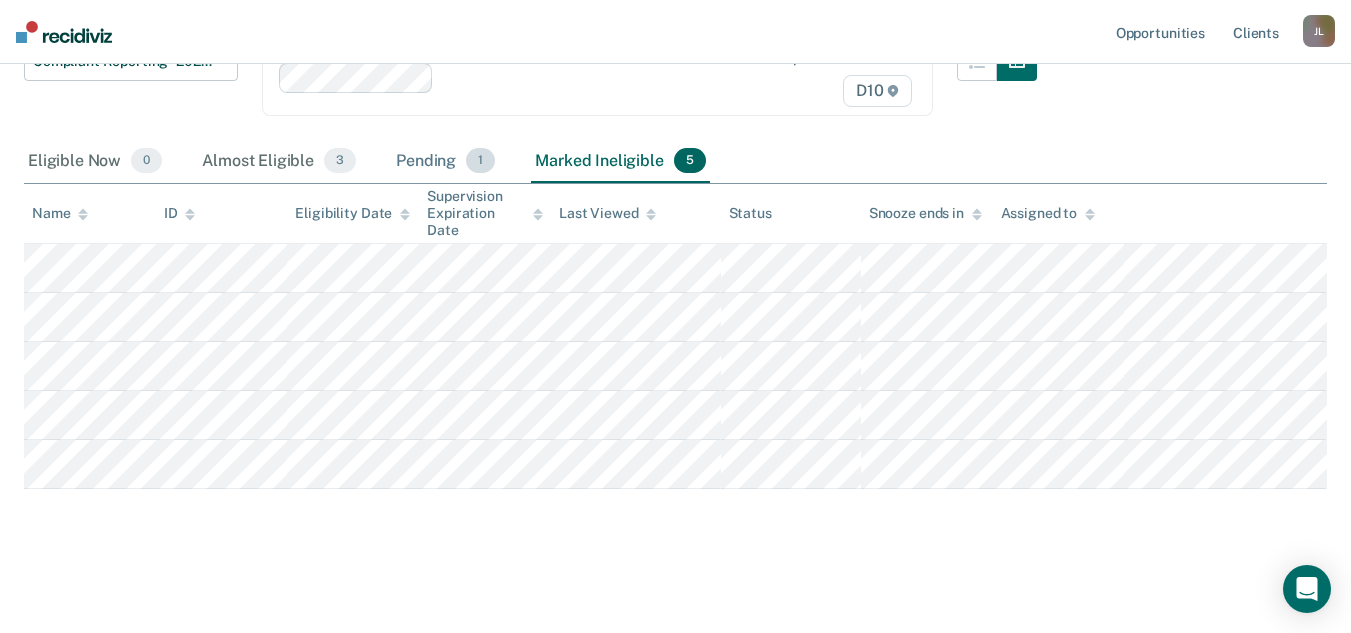 click on "Pending 1" at bounding box center [445, 162] 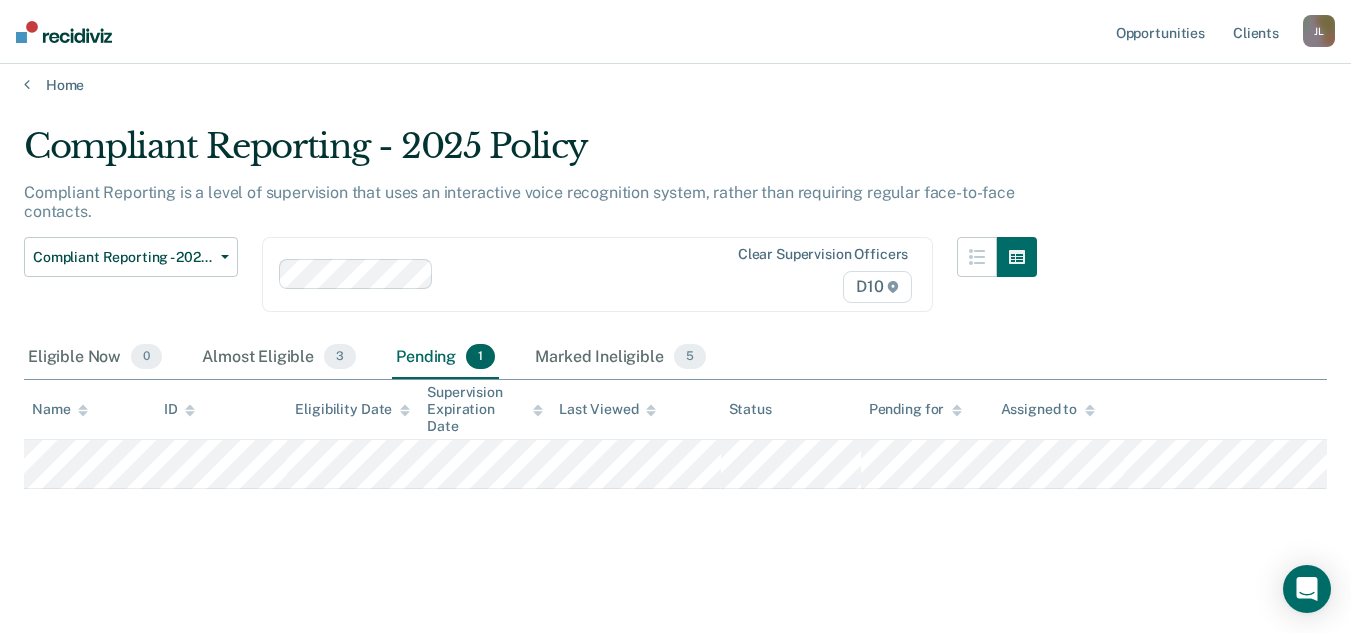 scroll, scrollTop: 12, scrollLeft: 0, axis: vertical 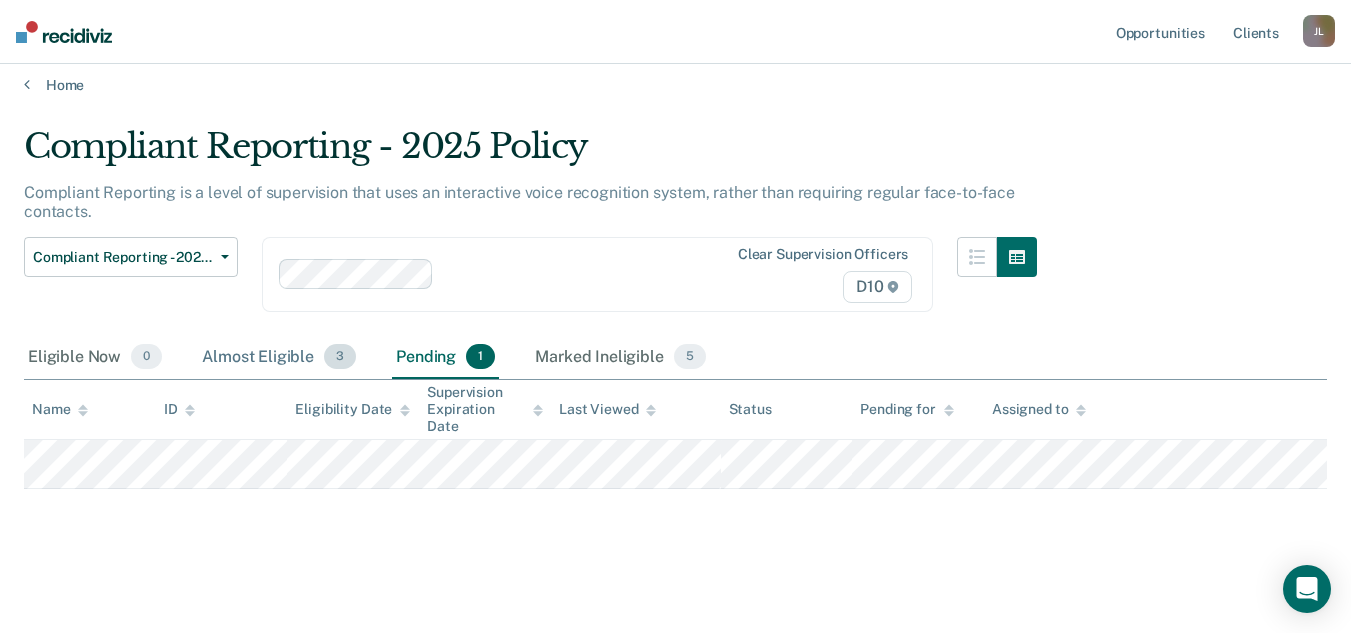 click on "Almost Eligible 3" at bounding box center (279, 358) 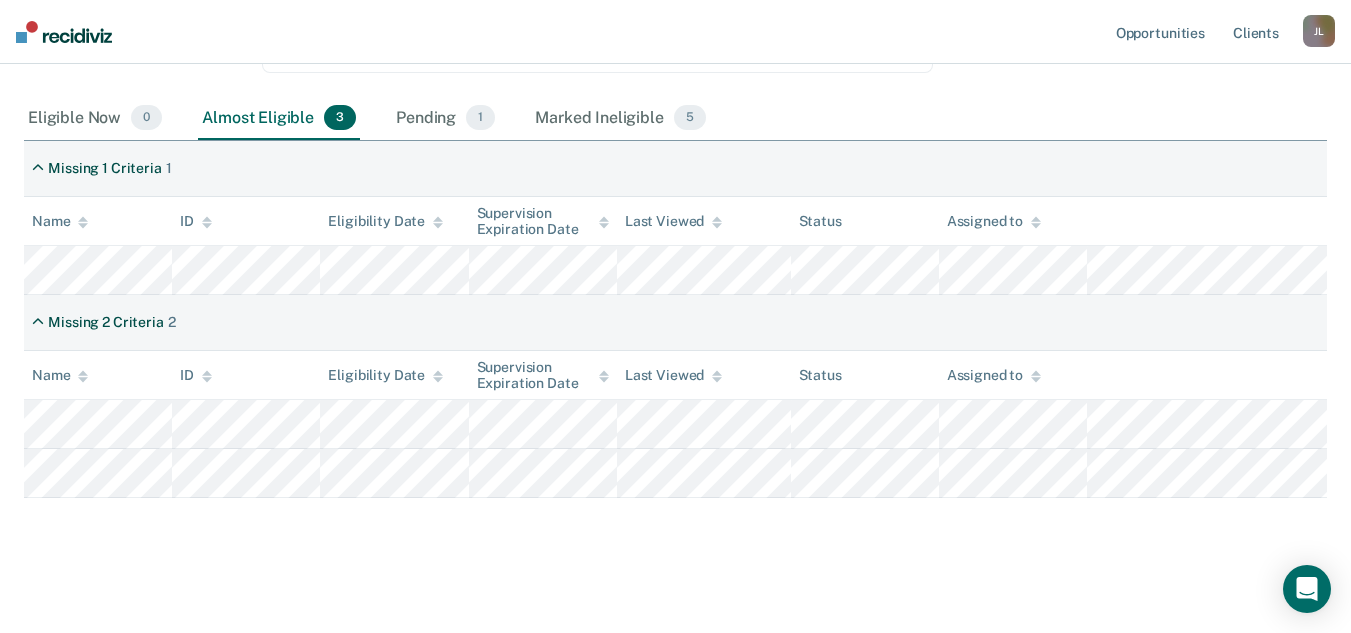 scroll, scrollTop: 260, scrollLeft: 0, axis: vertical 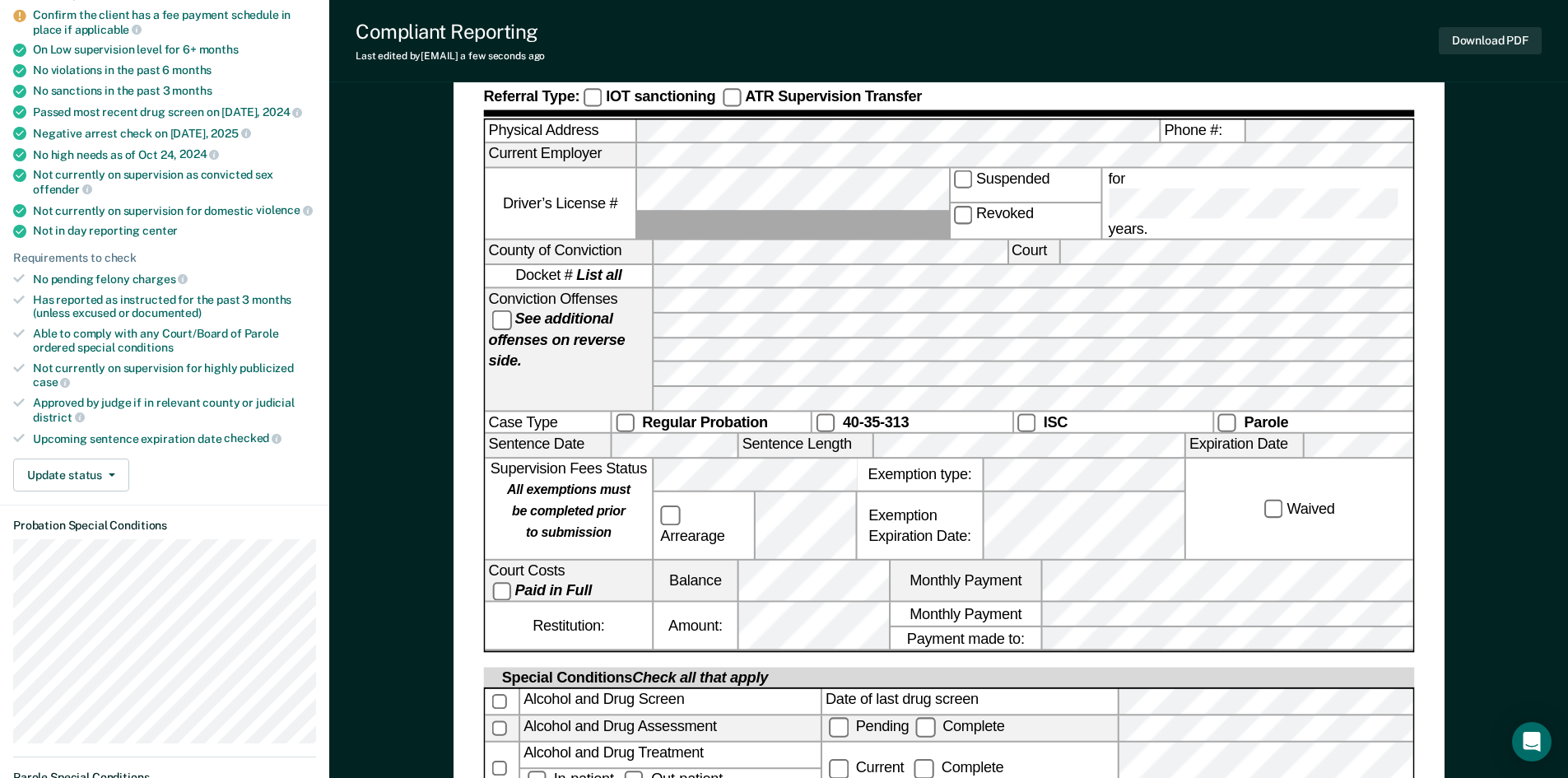 click on "Regular Probation" at bounding box center (711, 422) 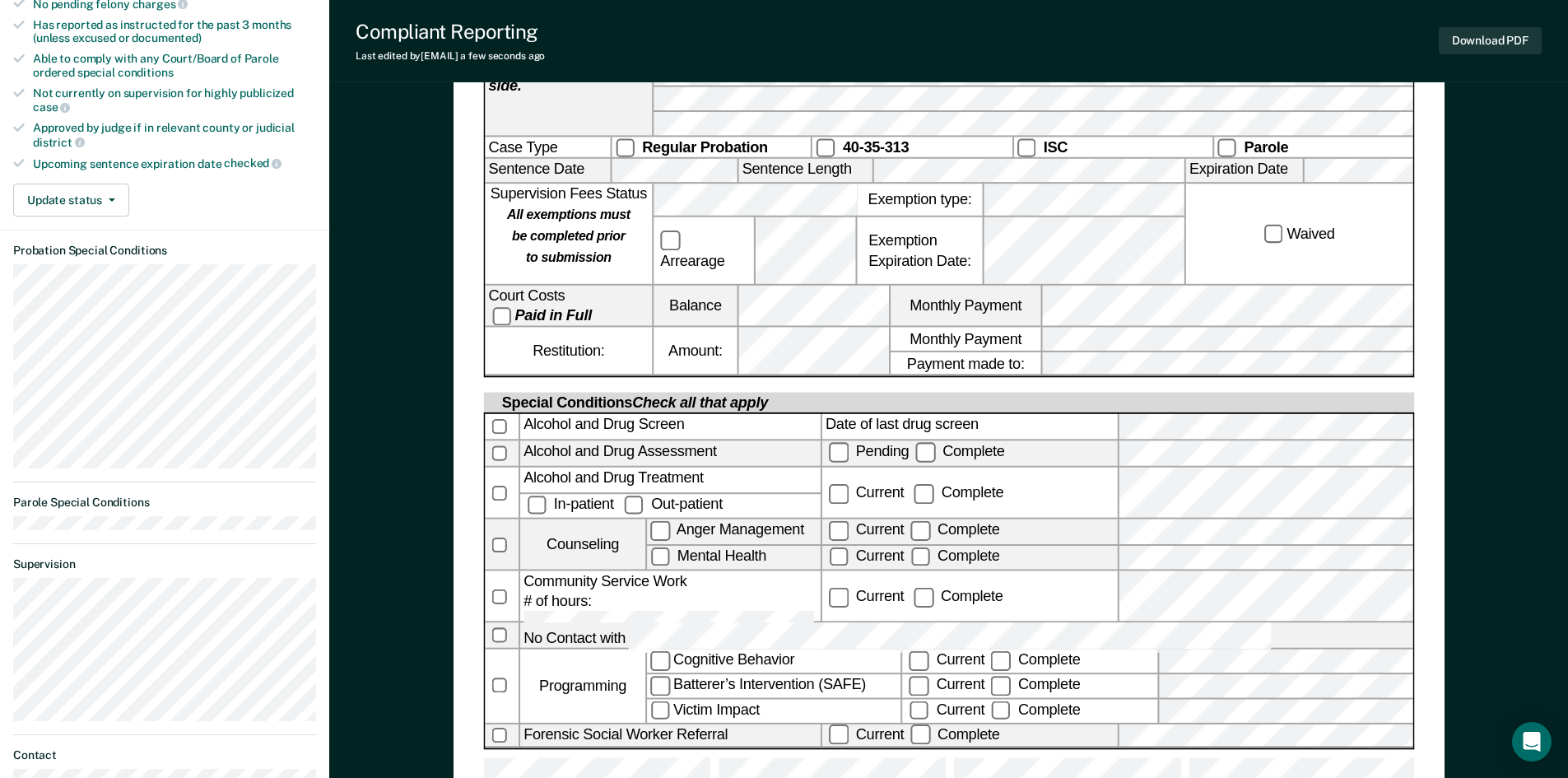 scroll, scrollTop: 494, scrollLeft: 0, axis: vertical 